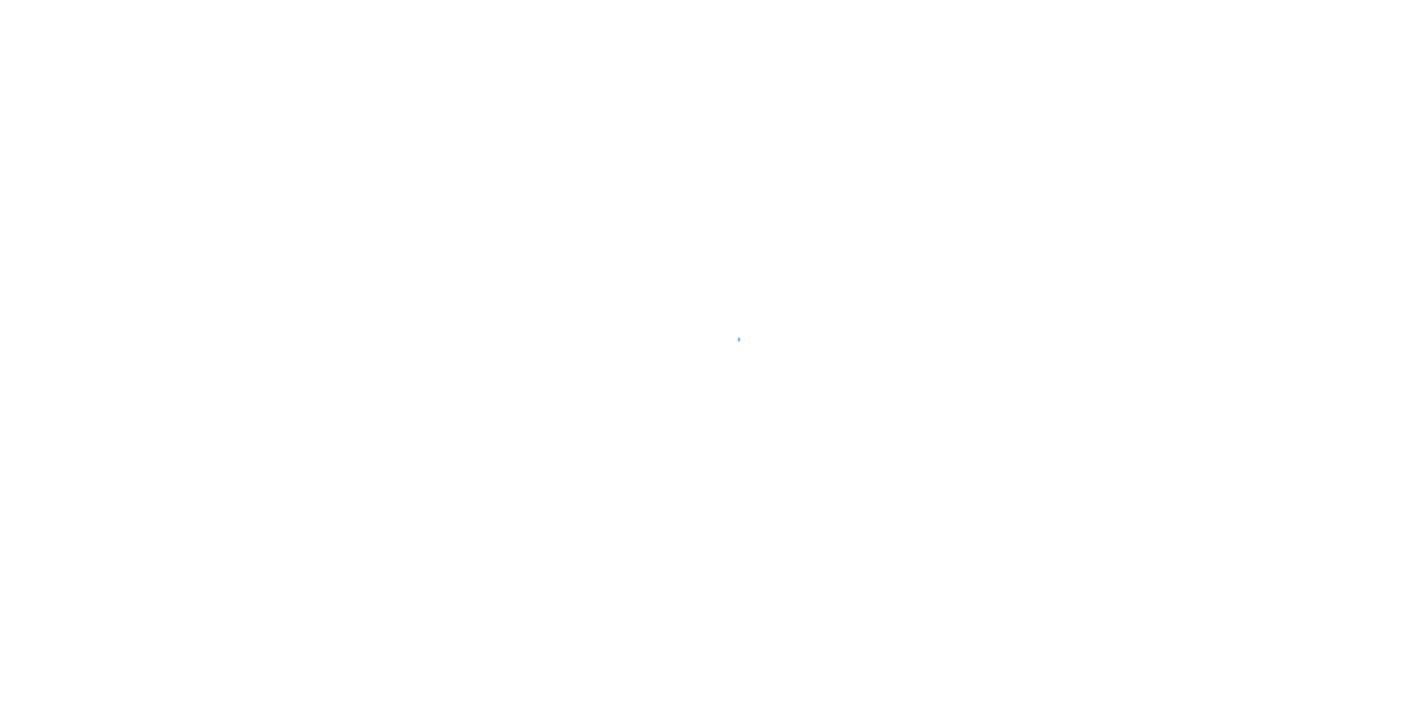 scroll, scrollTop: 0, scrollLeft: 0, axis: both 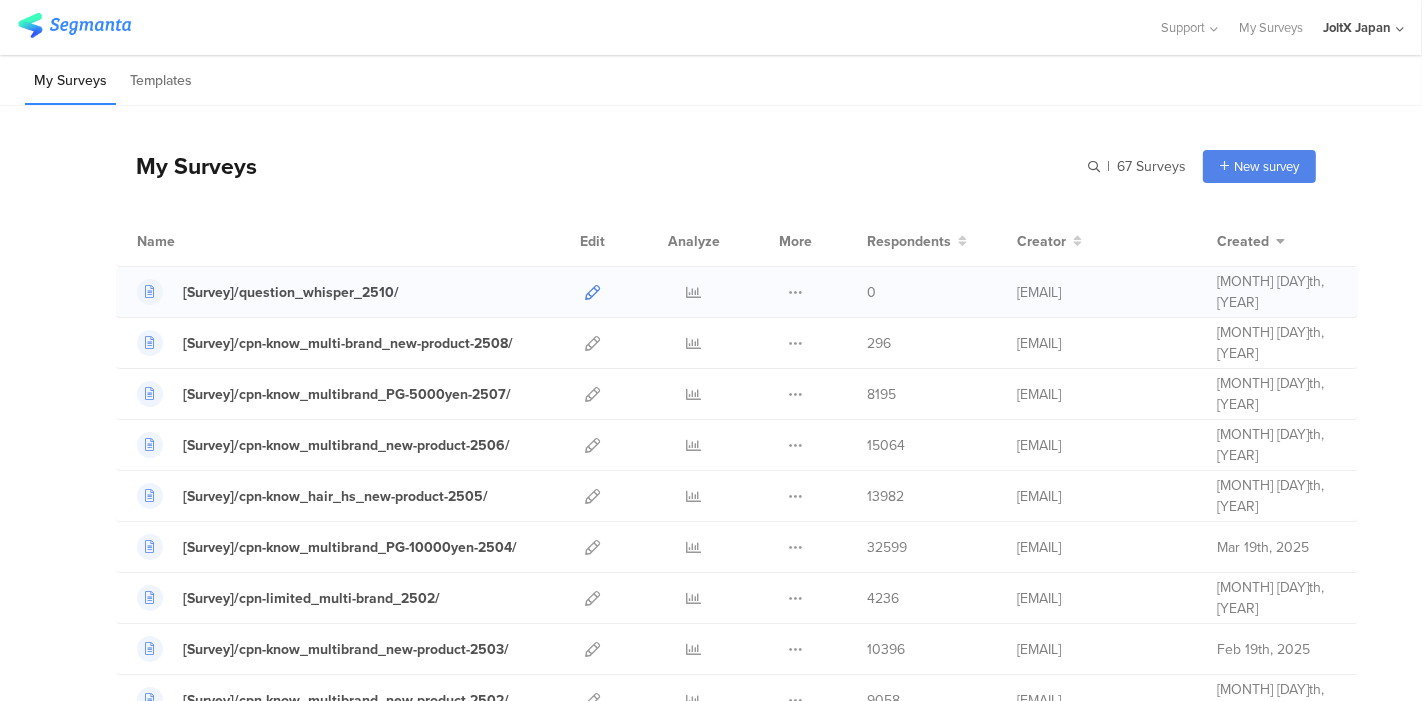click at bounding box center [592, 292] 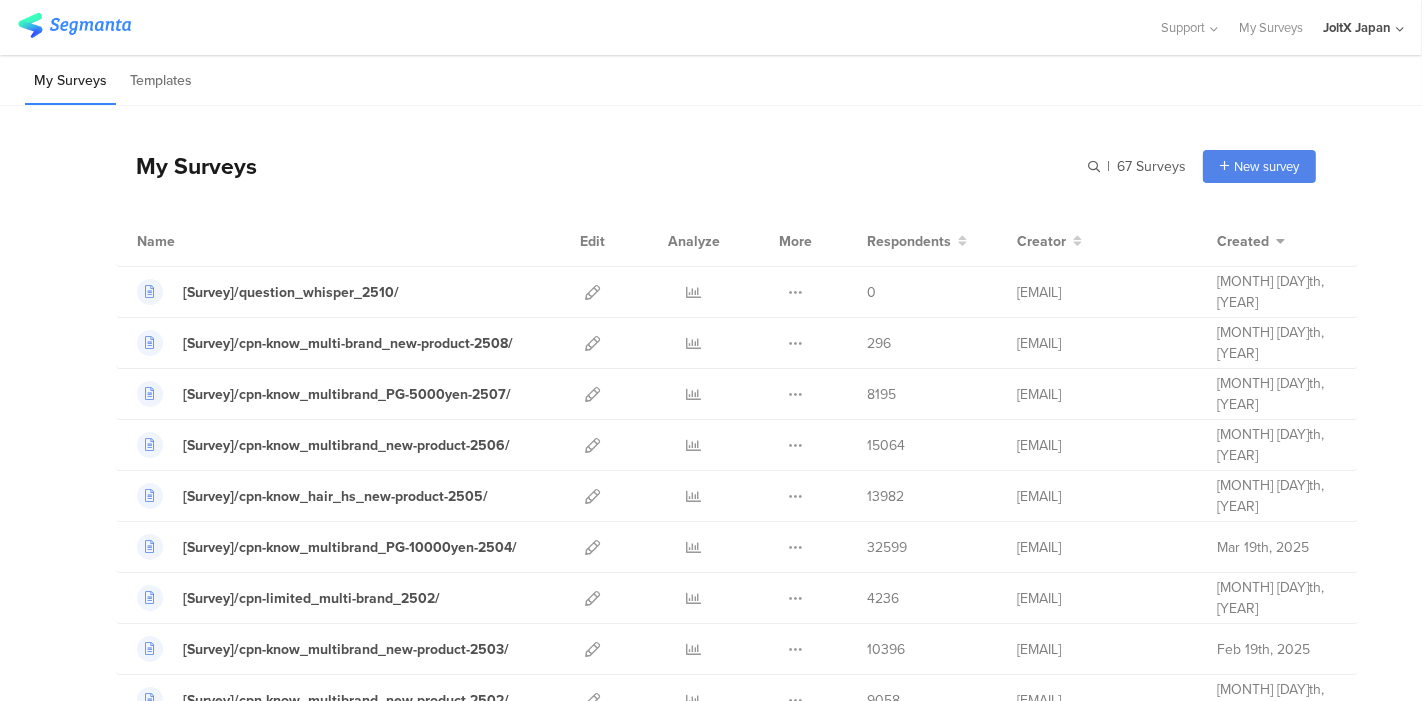 click on "My Surveys
Templates" at bounding box center [711, 80] 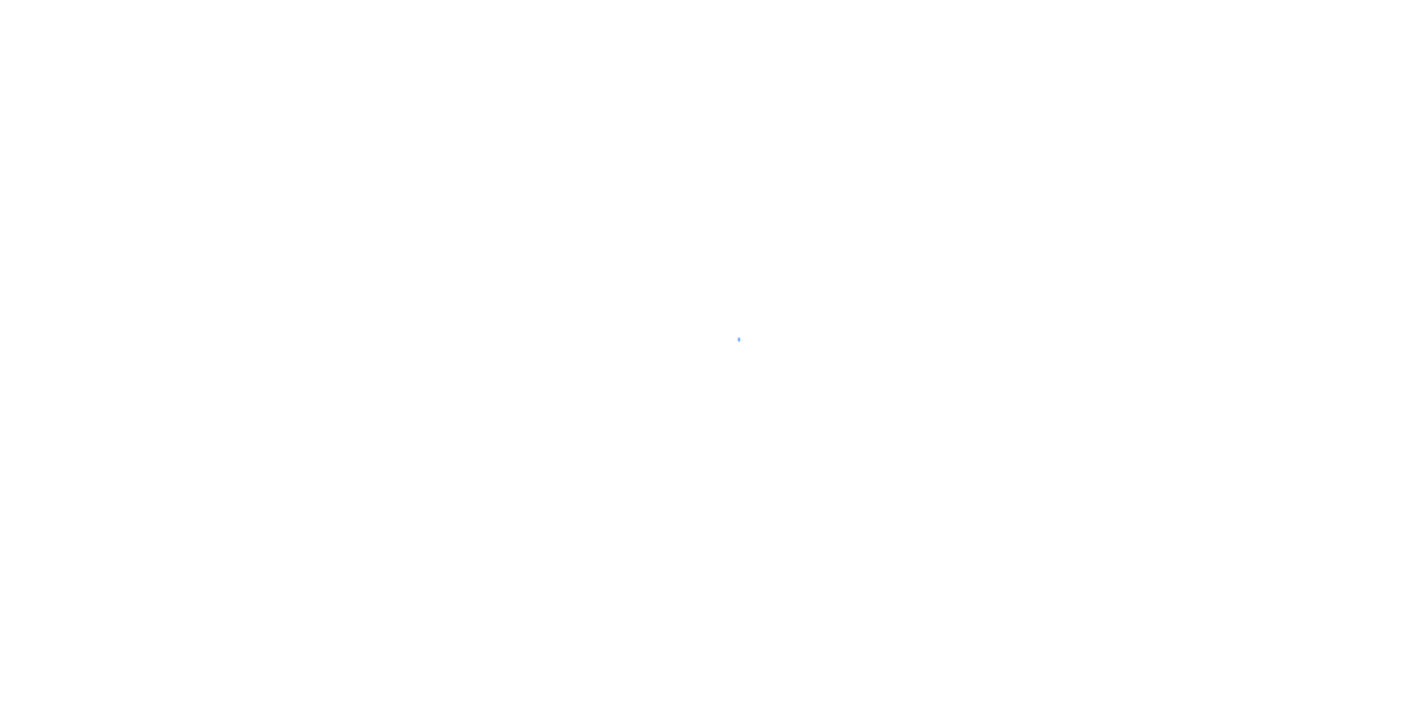 scroll, scrollTop: 0, scrollLeft: 0, axis: both 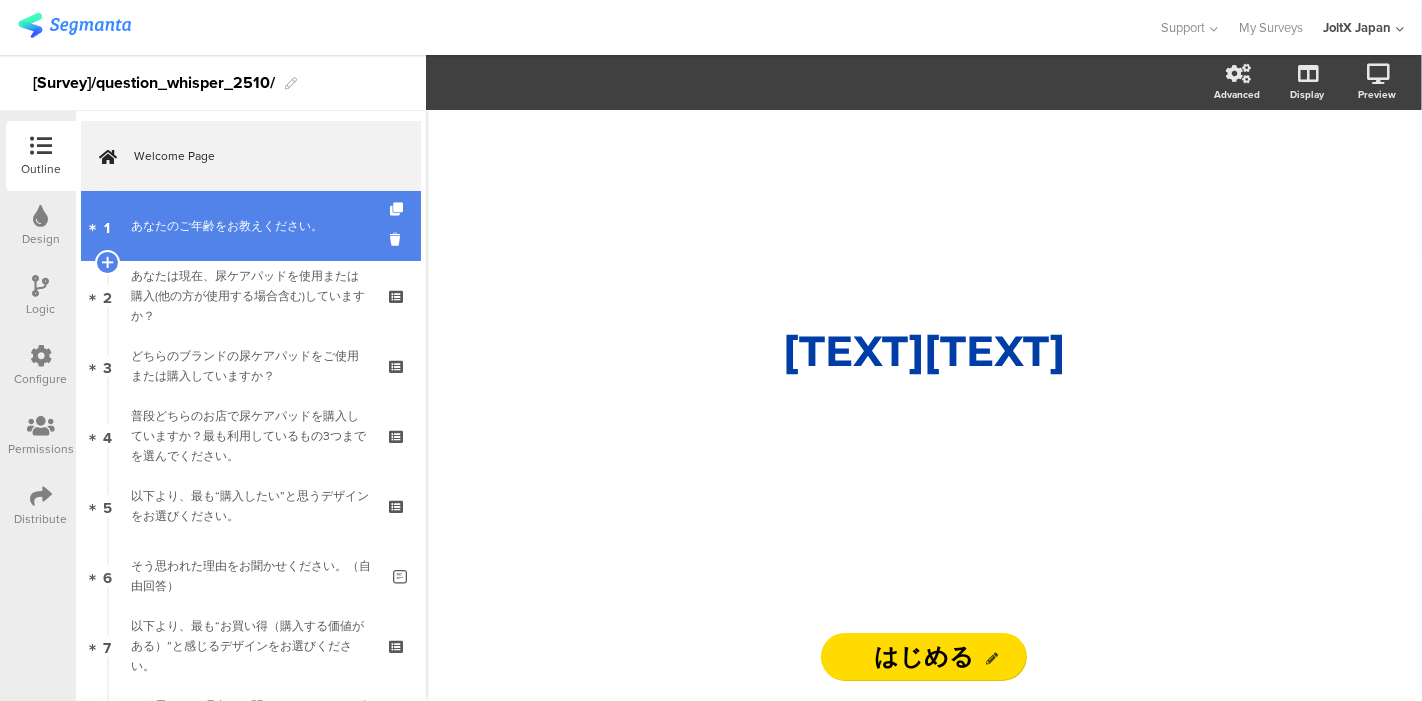 click on "1
あなたのご年齢をお教えください。" at bounding box center (251, 226) 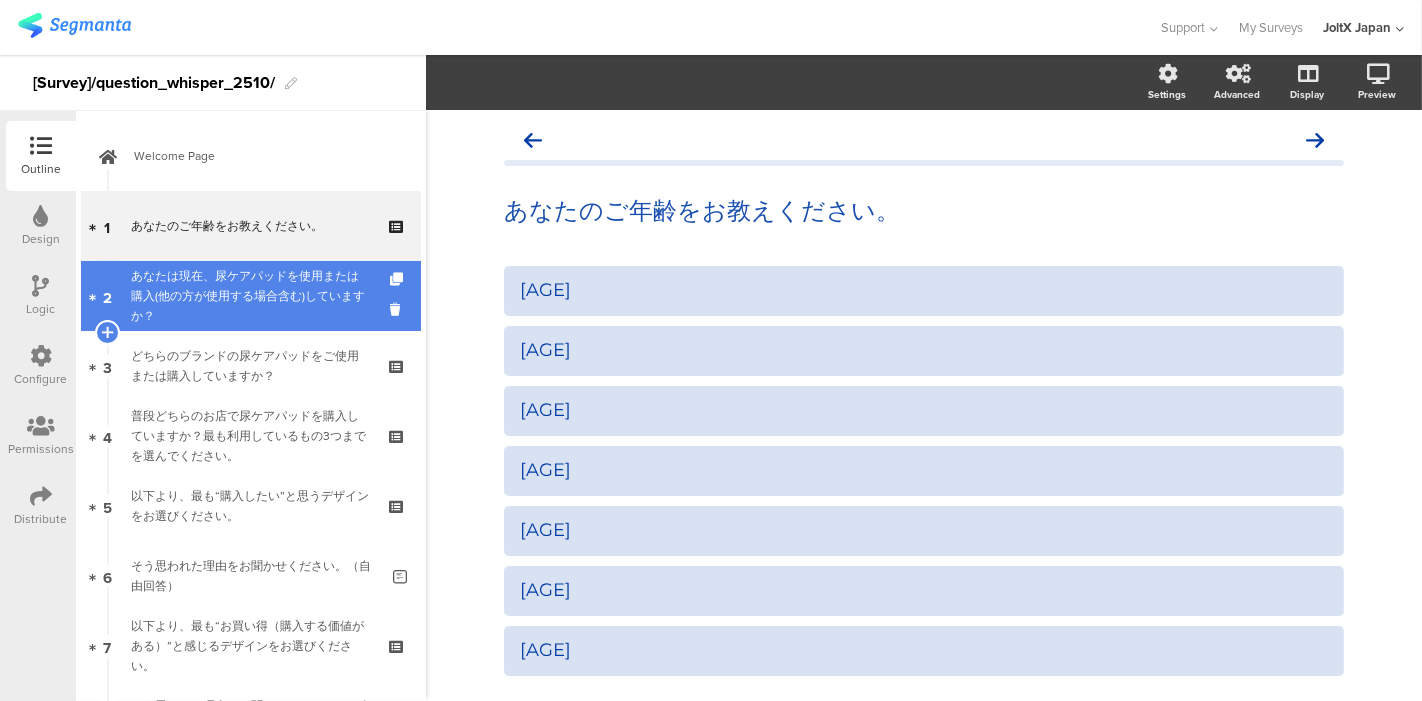 click on "あなたは現在、尿ケアパッドを使用または購入(他の方が使用する場合含む)していますか？" at bounding box center (250, 296) 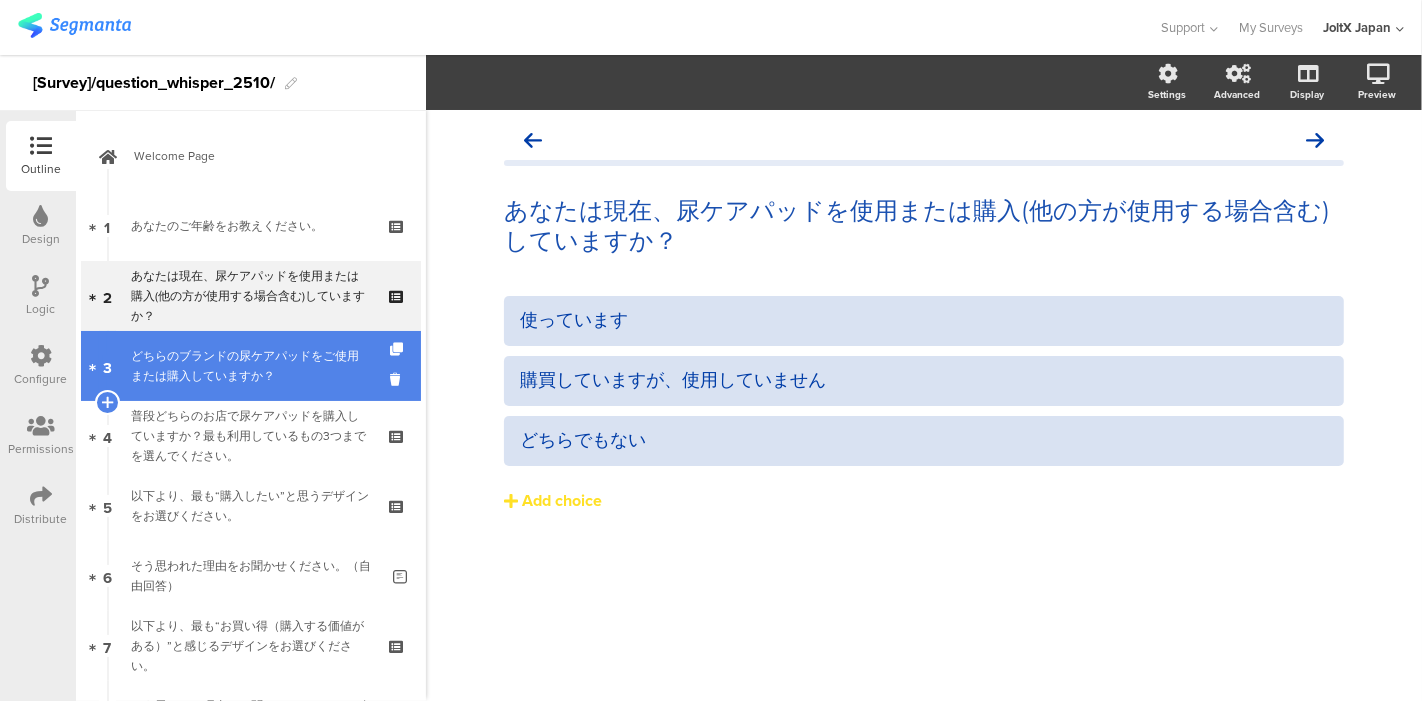 click on "どちらのブランドの尿ケアパッドをご使用または購入していますか？" at bounding box center [250, 366] 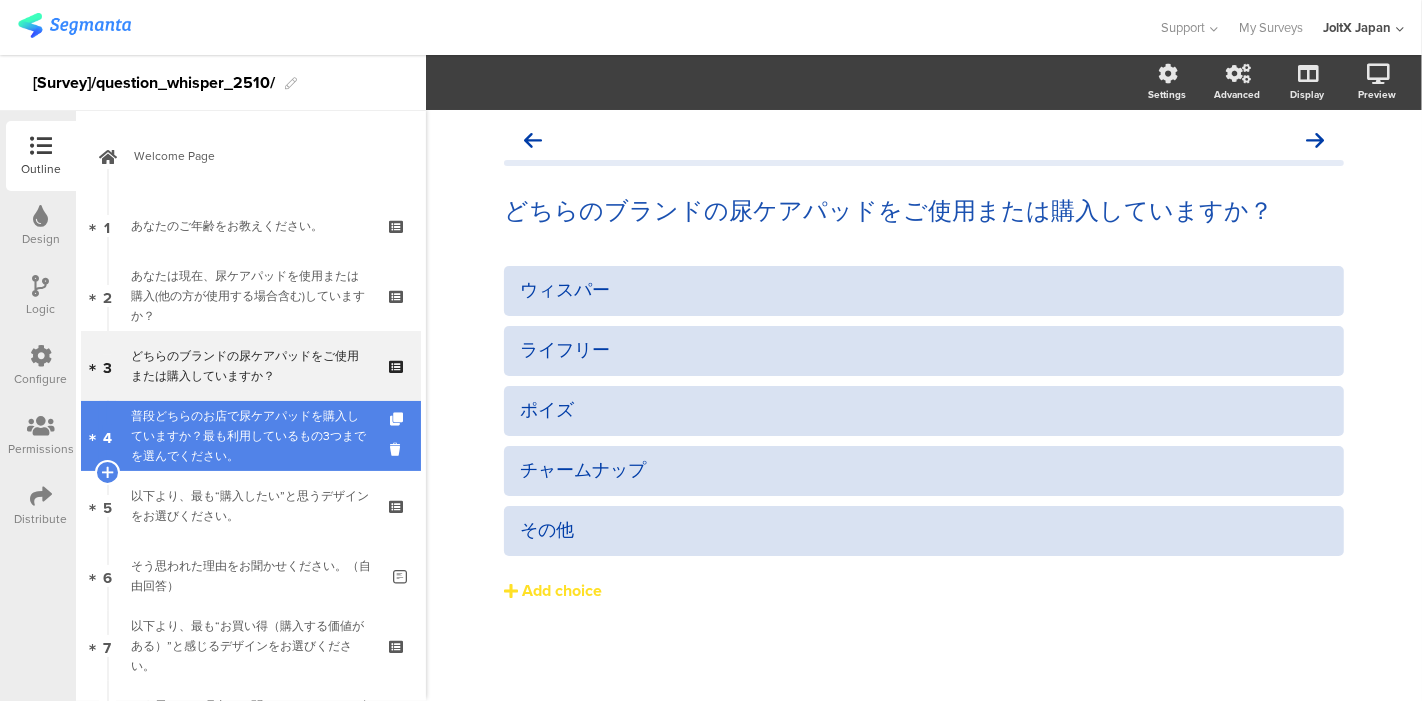 click on "普段どちらのお店で尿ケアパッドを購入していますか？最も利用しているもの3つまでを選んでください。" at bounding box center [250, 436] 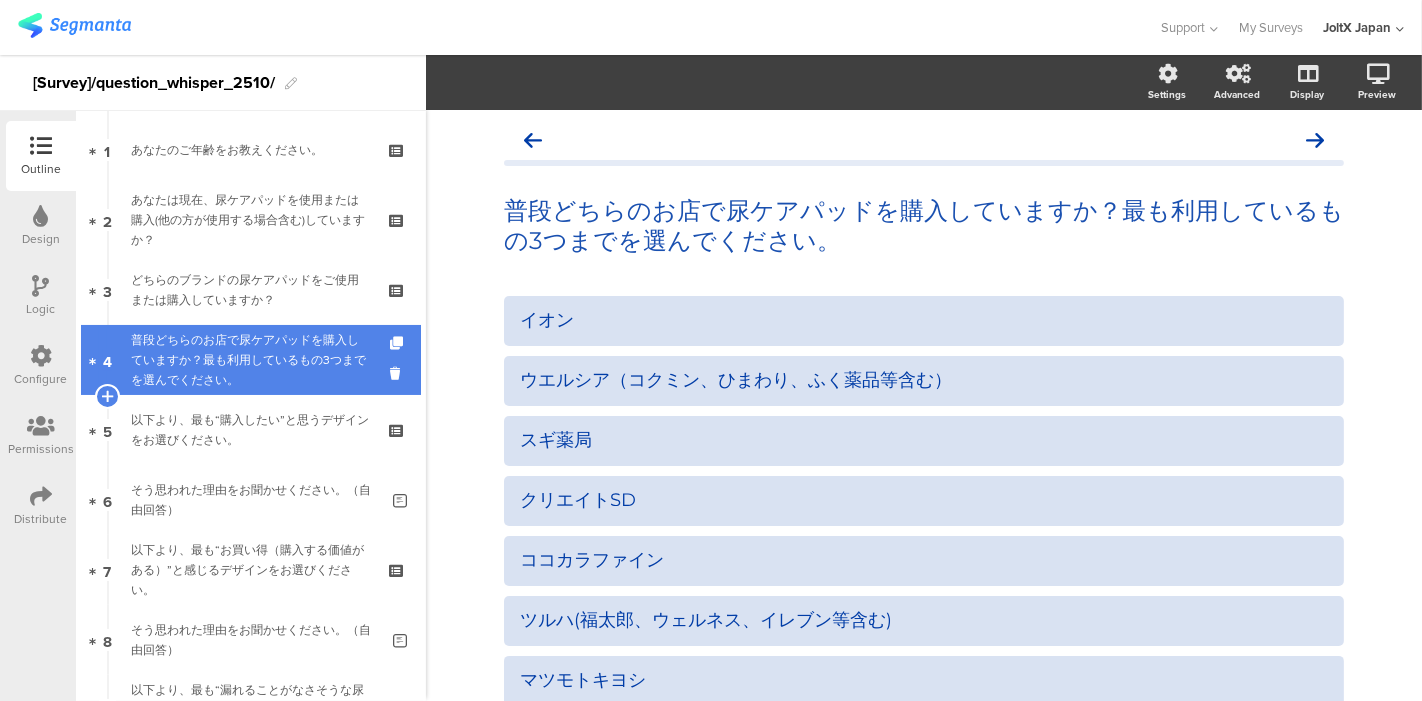 scroll, scrollTop: 111, scrollLeft: 0, axis: vertical 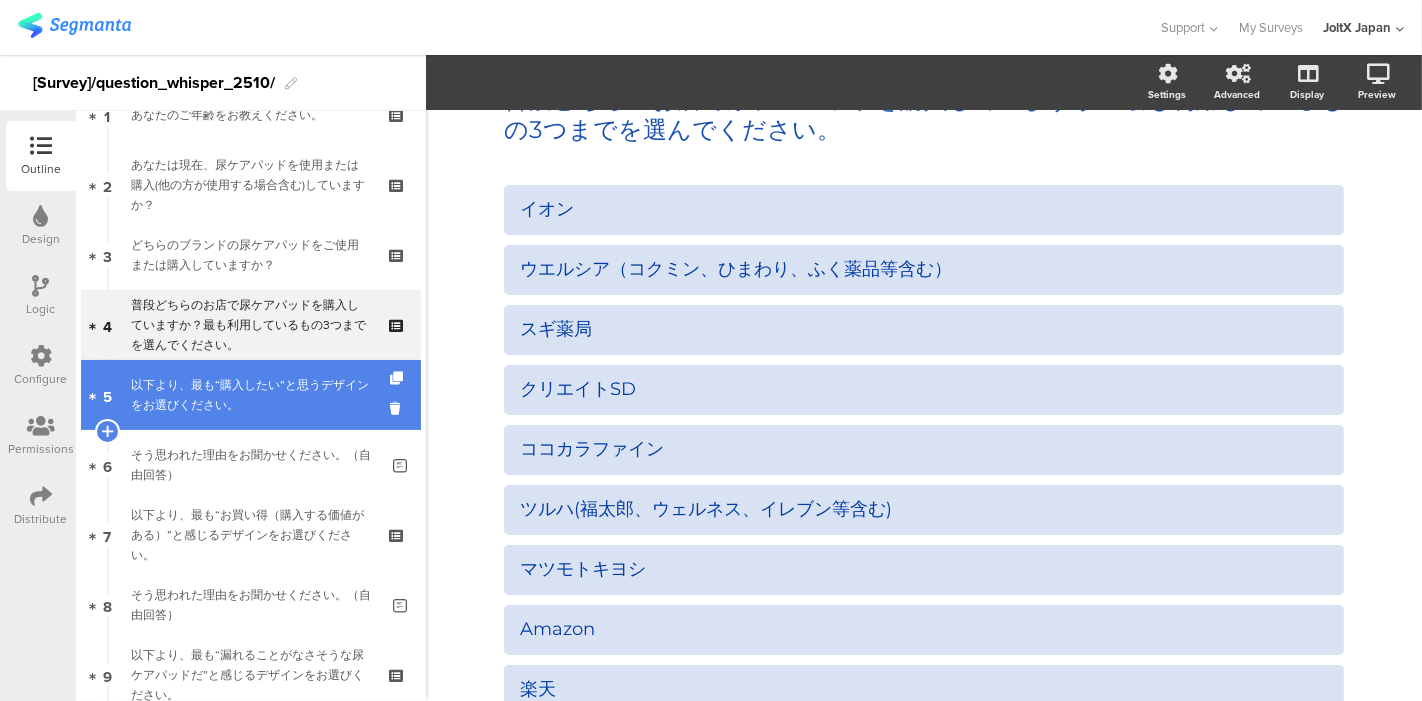 click on "以下より、最も“購入したい”と思うデザインをお選びください。" at bounding box center [250, 395] 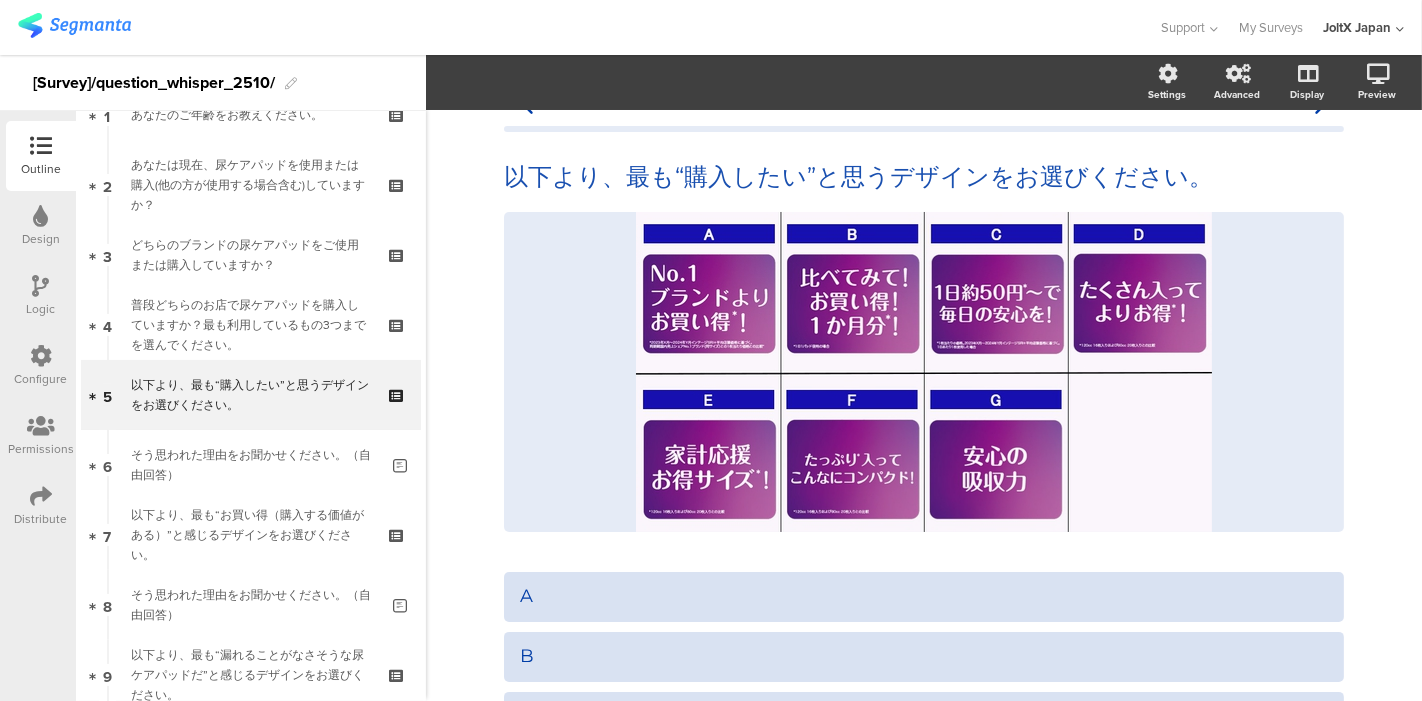scroll, scrollTop: 0, scrollLeft: 0, axis: both 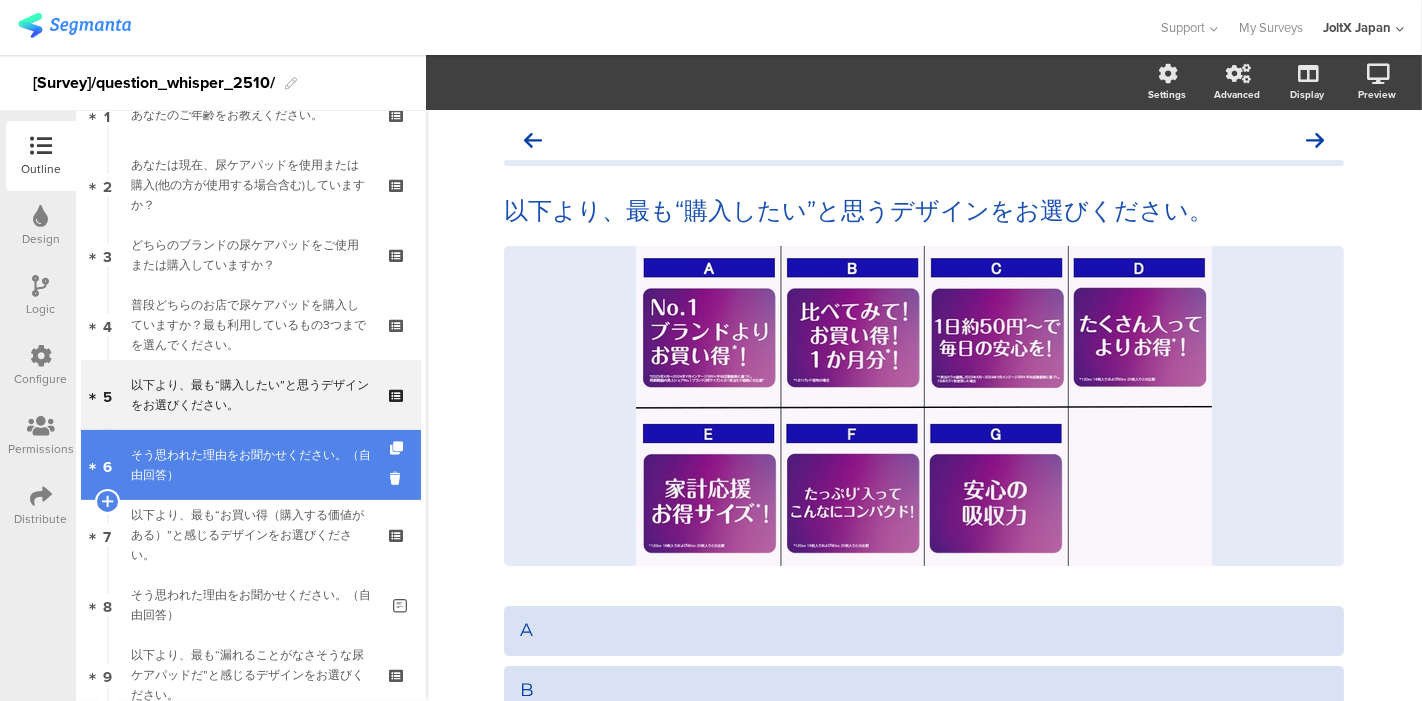 click on "そう思われた理由をお聞かせください。（自由回答）" at bounding box center [254, 465] 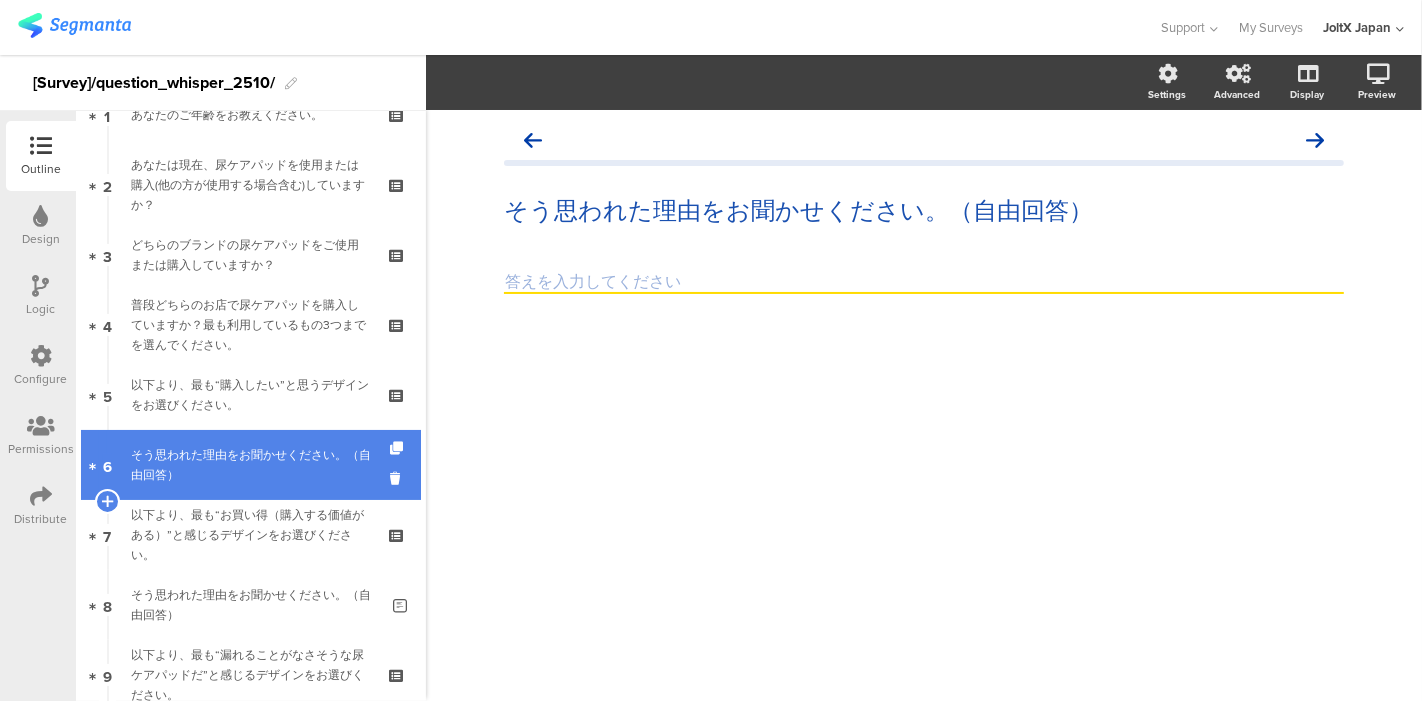 scroll, scrollTop: 2, scrollLeft: 0, axis: vertical 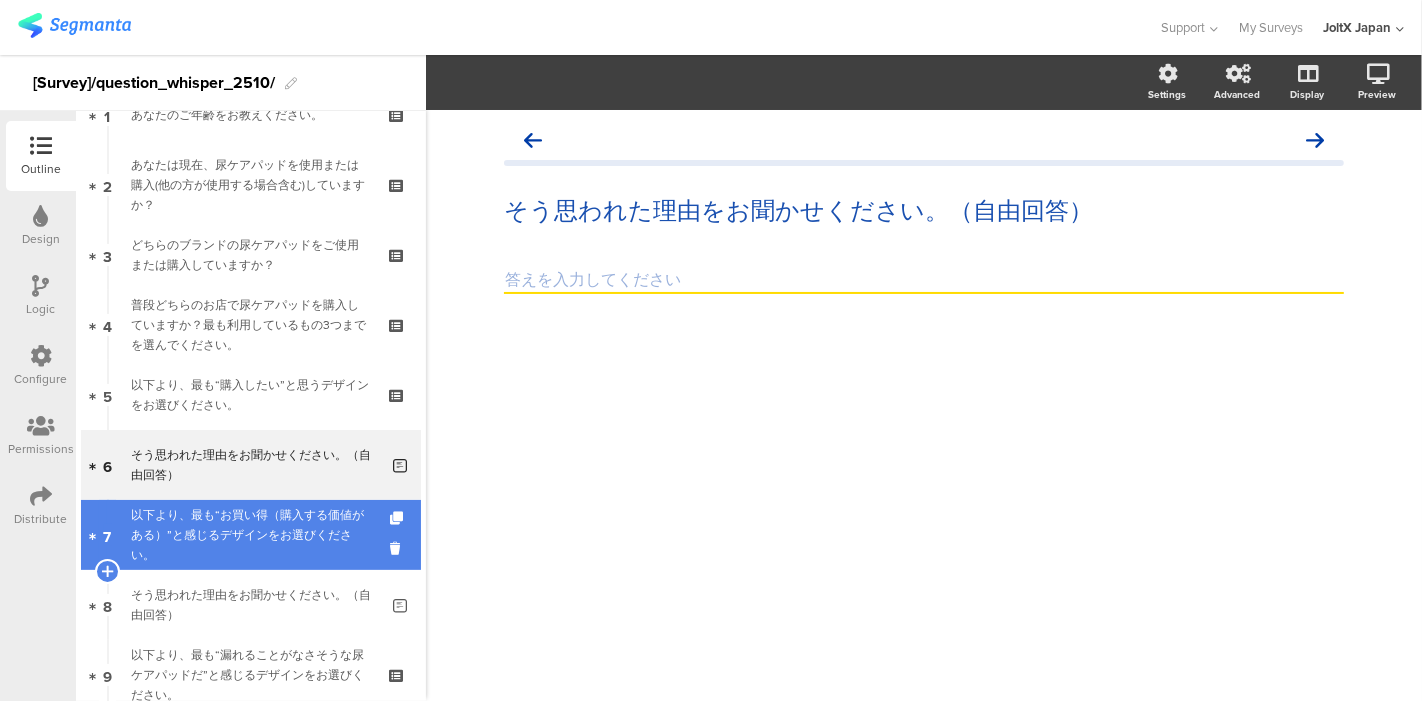 click on "以下より、最も“お買い得（購入する価値がある）”と感じるデザインをお選びください。" at bounding box center (250, 535) 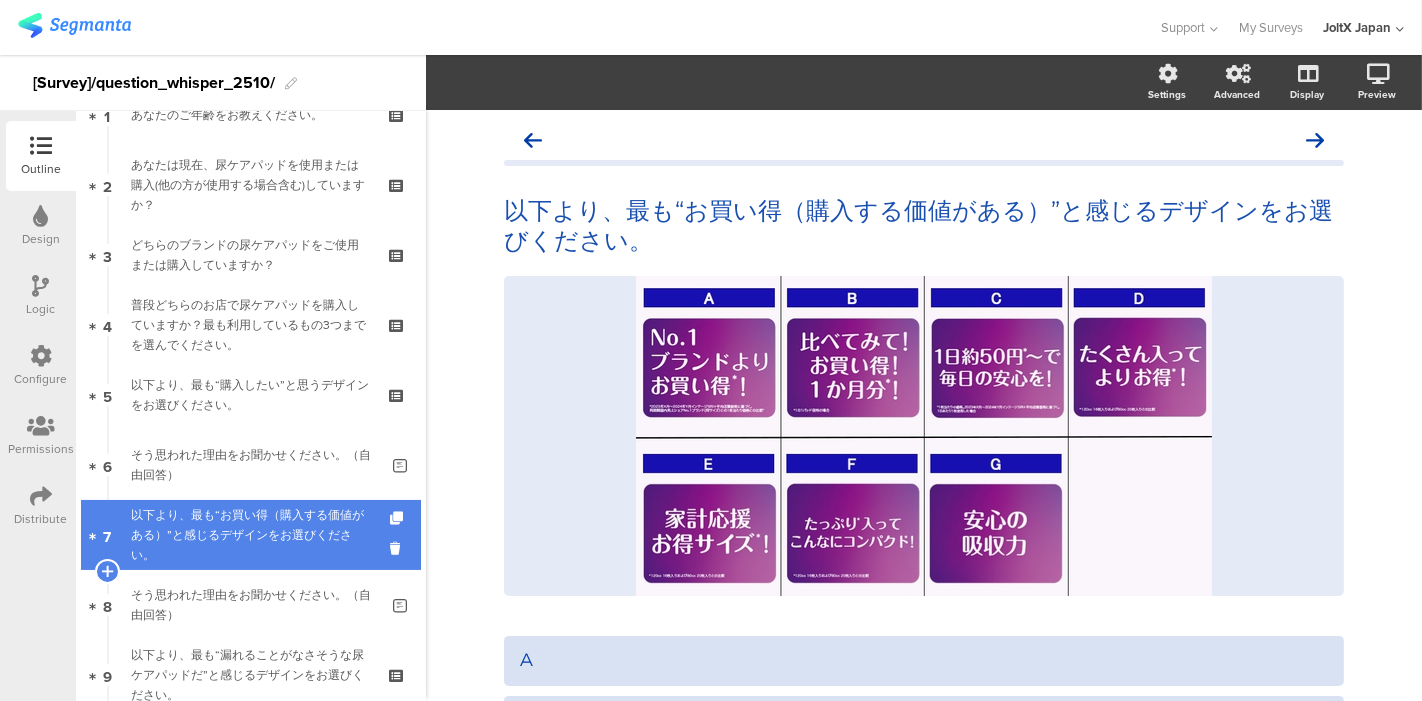 scroll, scrollTop: 222, scrollLeft: 0, axis: vertical 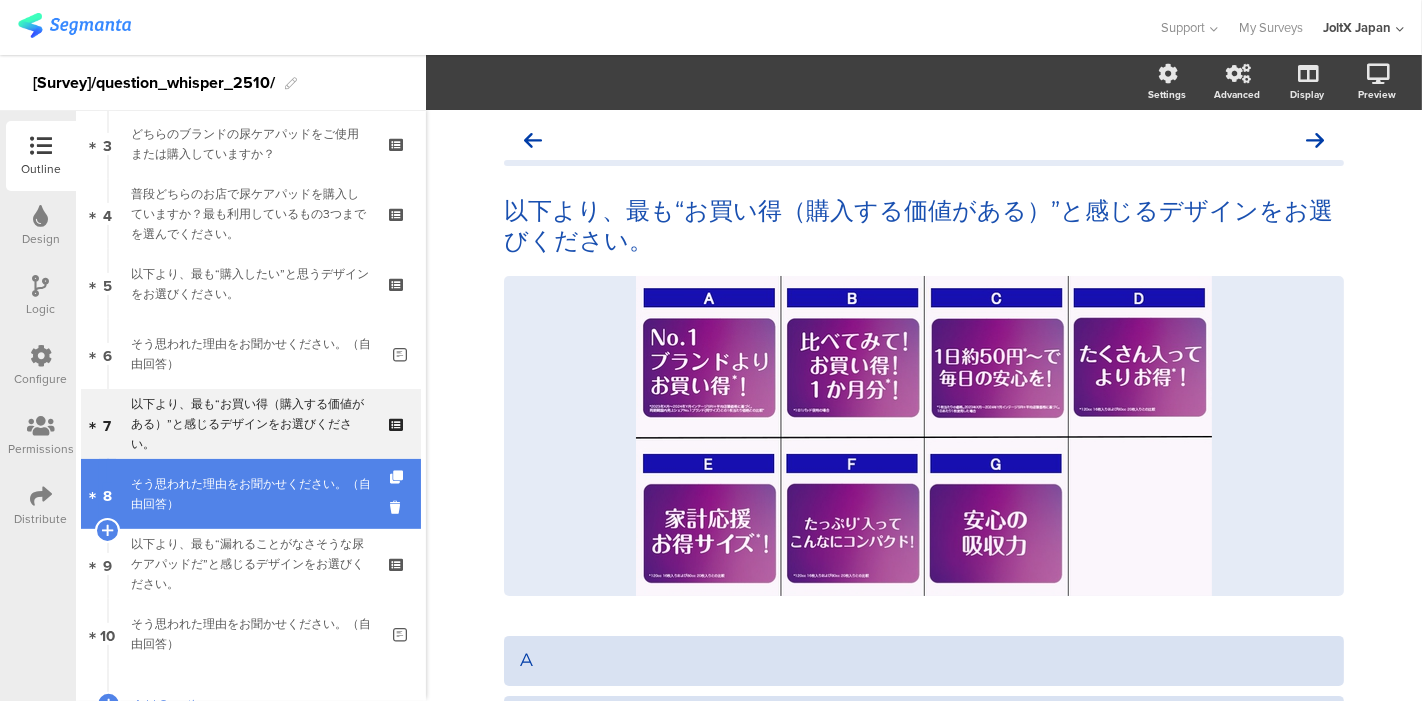 click on "そう思われた理由をお聞かせください。（自由回答）" at bounding box center [254, 494] 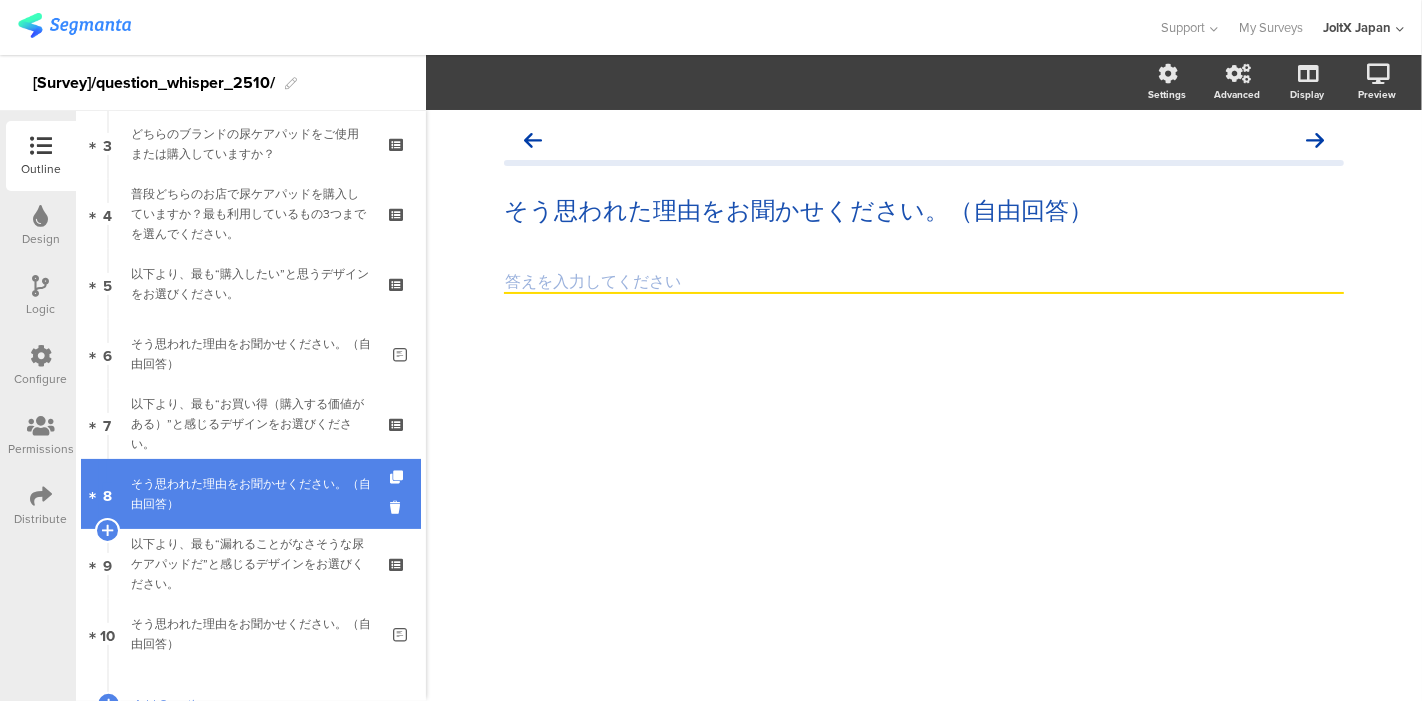 scroll, scrollTop: 2, scrollLeft: 0, axis: vertical 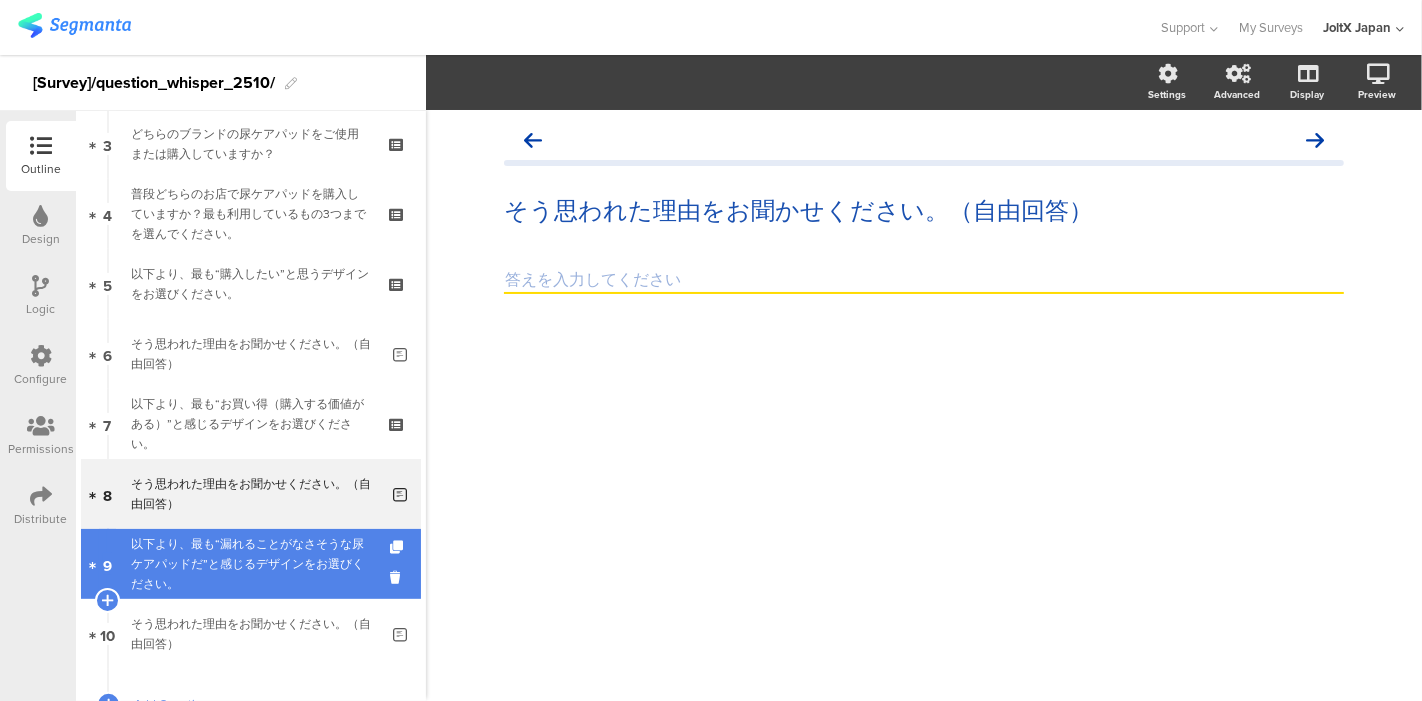 click on "以下より、最も“漏れることがなさそうな尿ケアパッドだ”と感じるデザインをお選びください。" at bounding box center (250, 564) 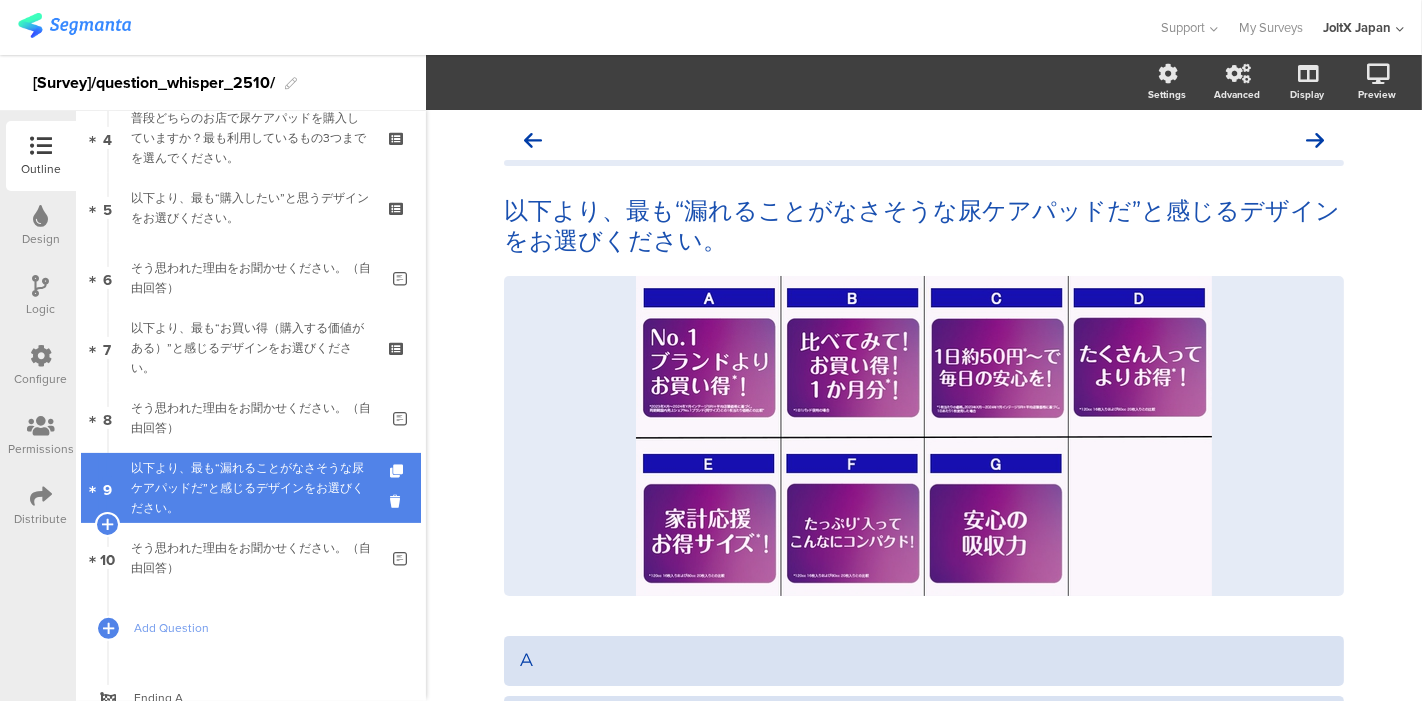 scroll, scrollTop: 333, scrollLeft: 0, axis: vertical 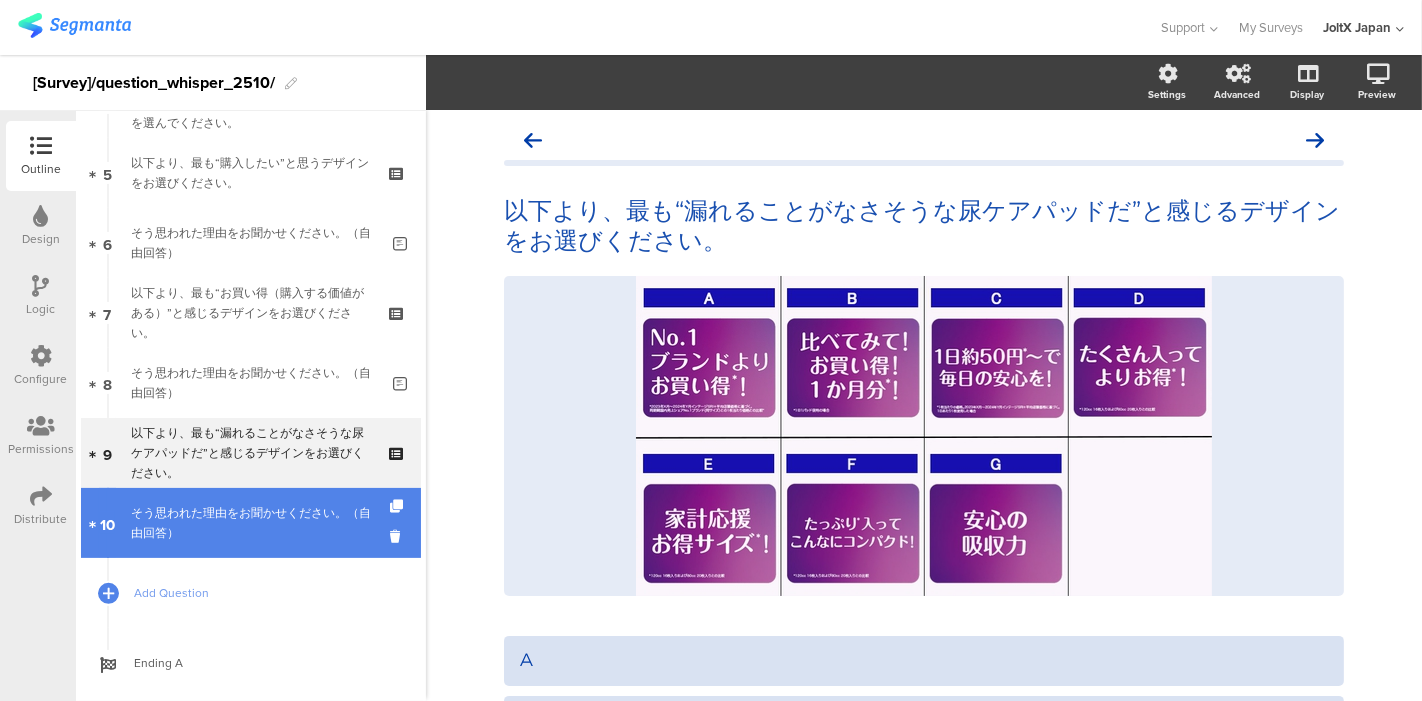 click on "10
そう思われた理由をお聞かせください。（自由回答）" at bounding box center [251, 523] 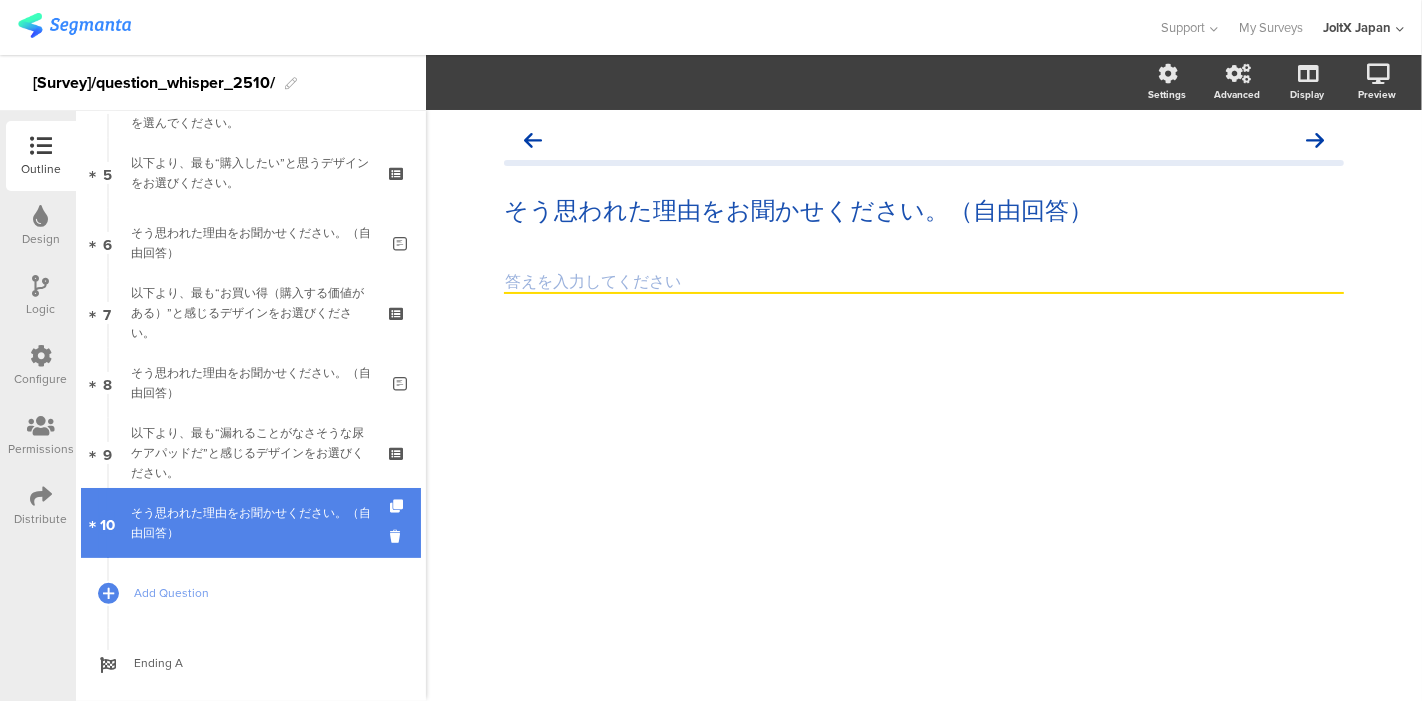 scroll, scrollTop: 2, scrollLeft: 0, axis: vertical 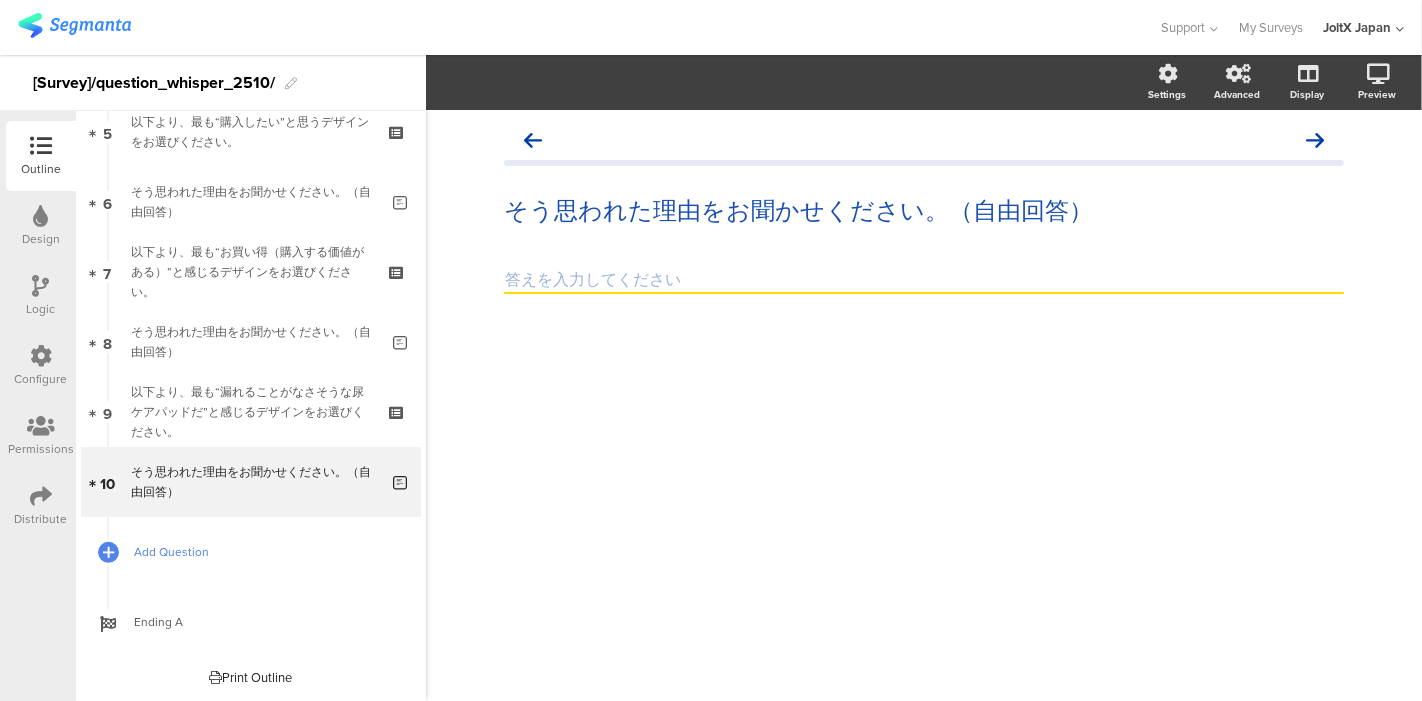 click on "Add Question" at bounding box center [262, 552] 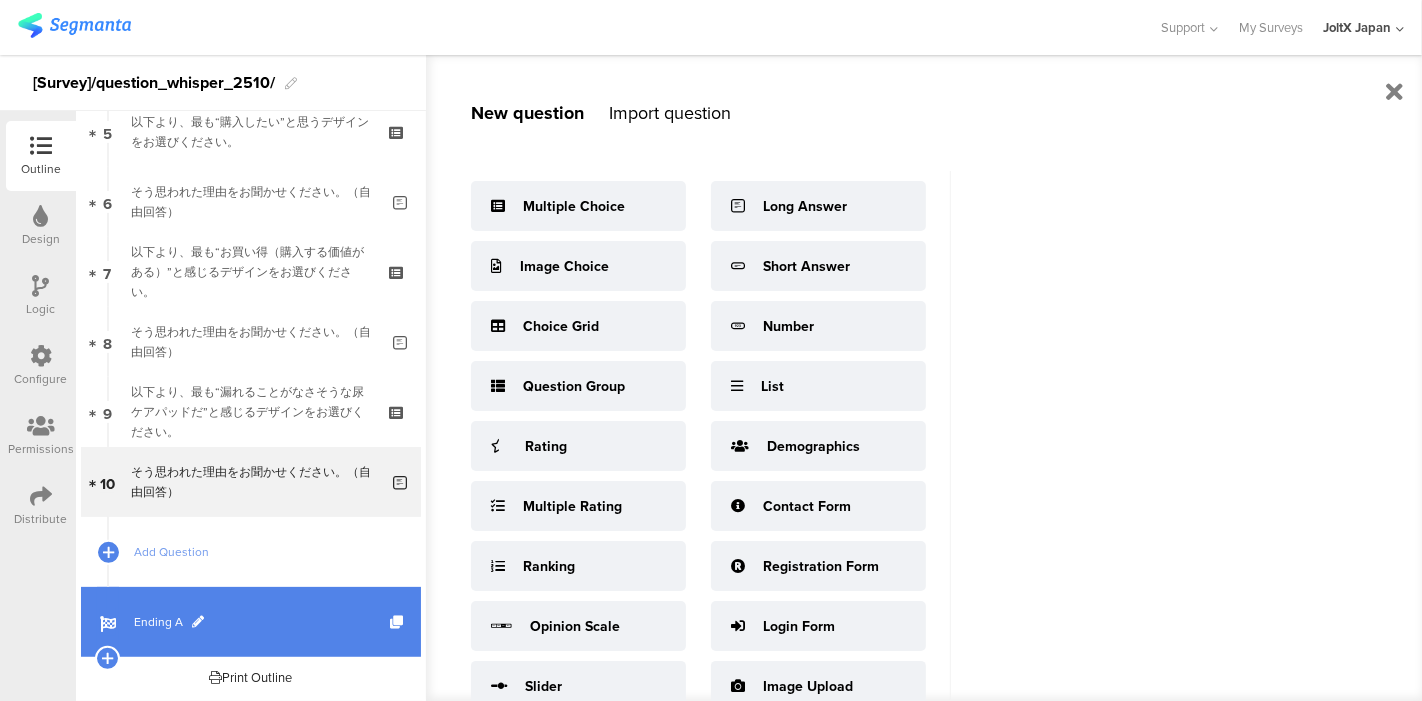 click on "Ending A" at bounding box center [262, 622] 